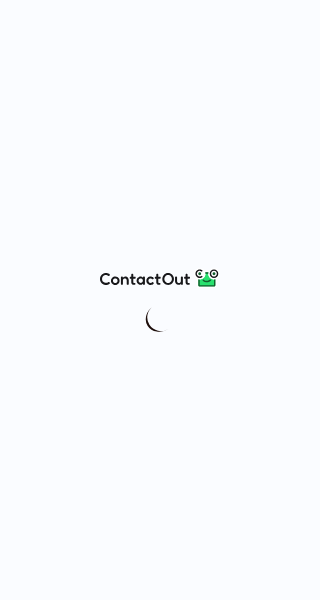 scroll, scrollTop: 0, scrollLeft: 0, axis: both 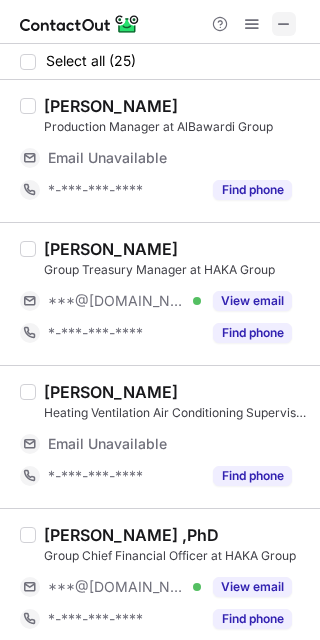 click at bounding box center (284, 24) 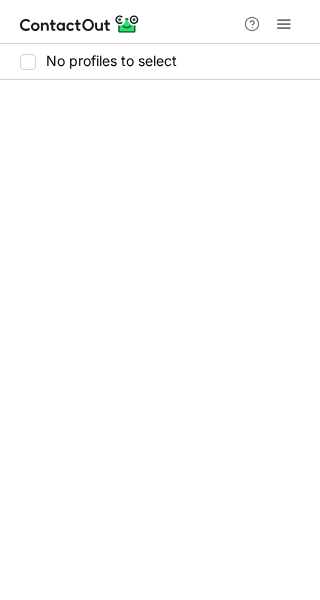 scroll, scrollTop: 0, scrollLeft: 0, axis: both 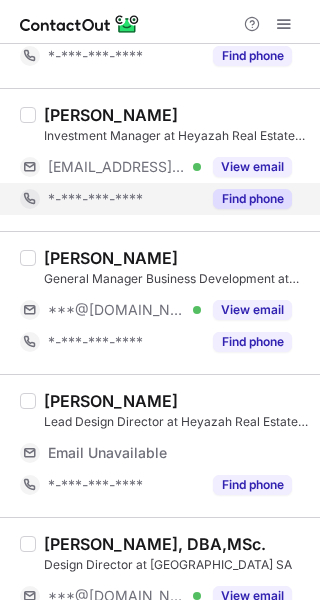 click on "Find phone" at bounding box center [252, 199] 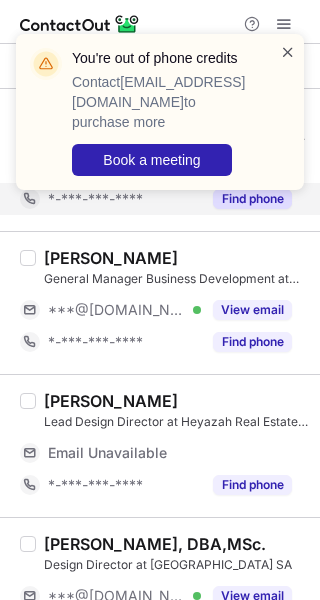 click at bounding box center (288, 52) 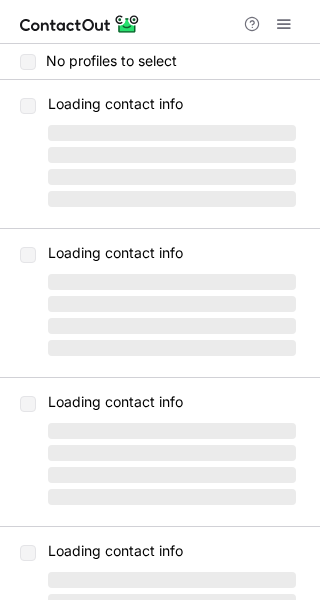 scroll, scrollTop: 0, scrollLeft: 0, axis: both 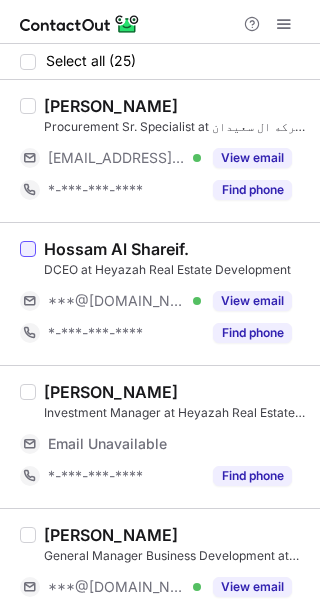click at bounding box center [28, 249] 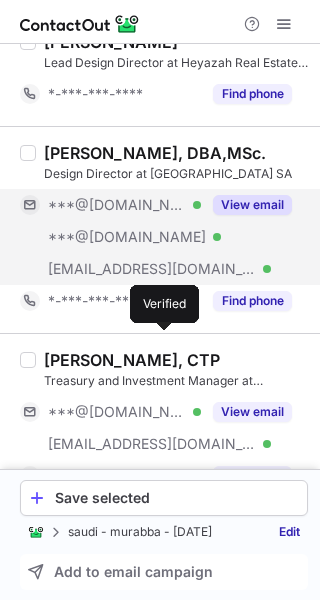 scroll, scrollTop: 610, scrollLeft: 0, axis: vertical 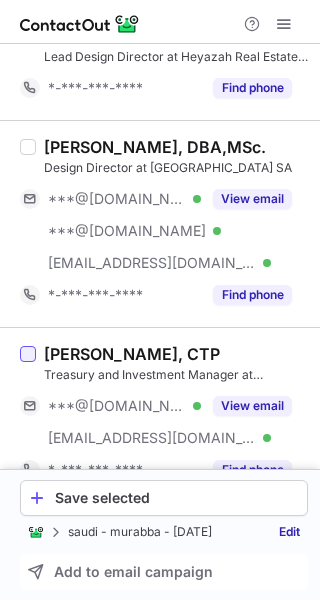 click at bounding box center [28, 354] 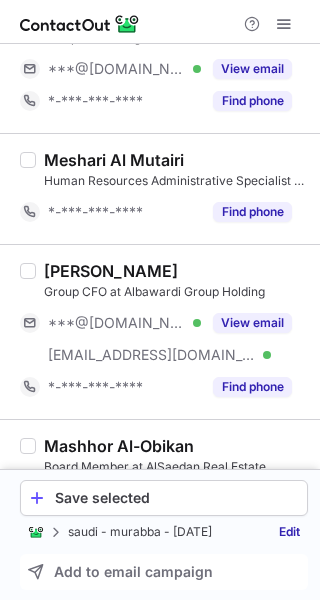 scroll, scrollTop: 1631, scrollLeft: 0, axis: vertical 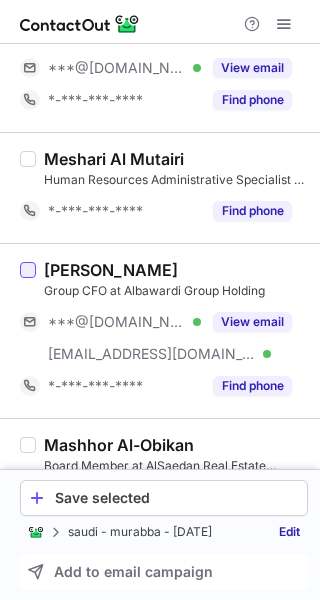 click at bounding box center [28, 270] 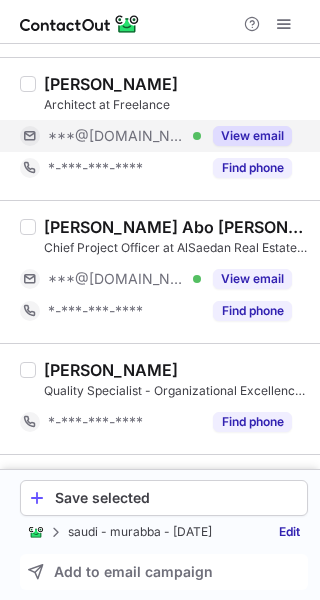 scroll, scrollTop: 2279, scrollLeft: 0, axis: vertical 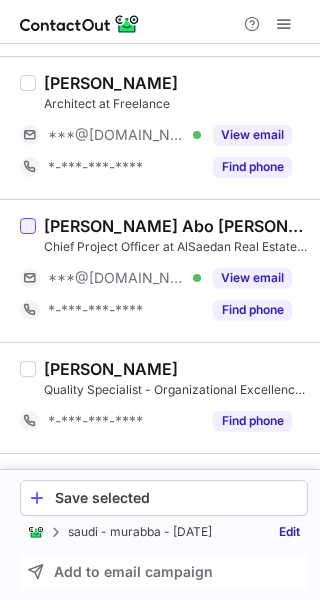 click at bounding box center (28, 226) 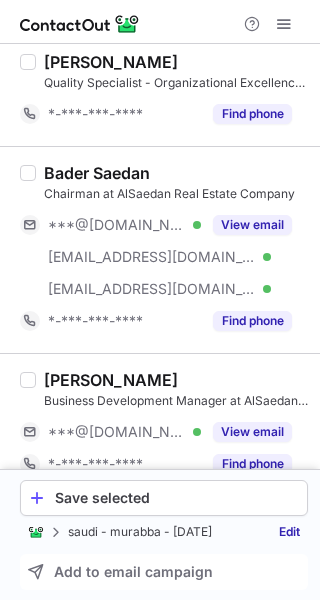 scroll, scrollTop: 2587, scrollLeft: 0, axis: vertical 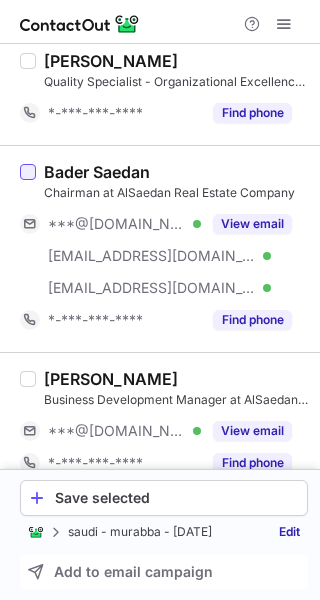 click at bounding box center (28, 172) 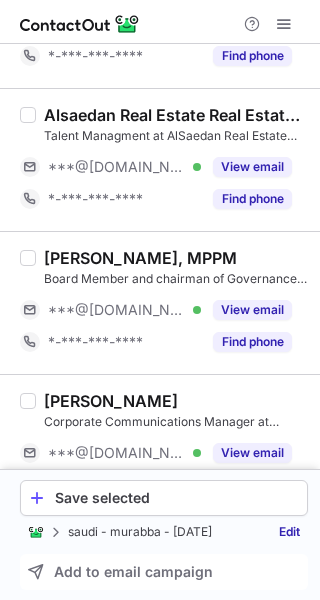 scroll, scrollTop: 3217, scrollLeft: 0, axis: vertical 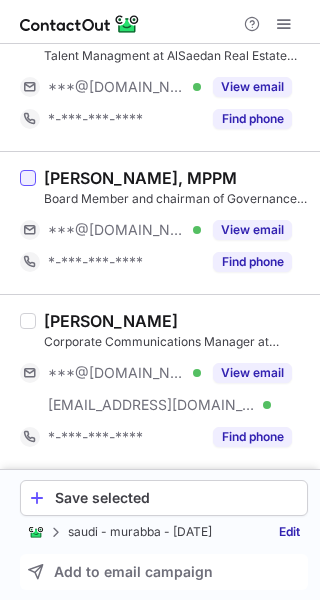 click at bounding box center (28, 178) 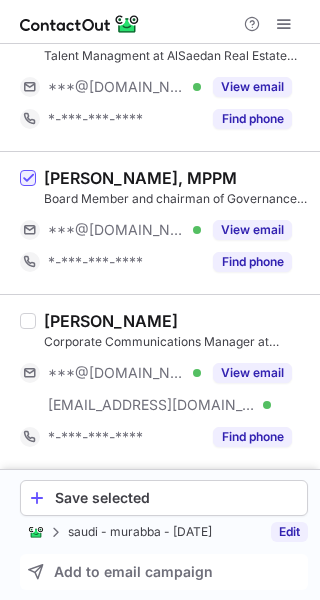 click on "Edit" at bounding box center [289, 532] 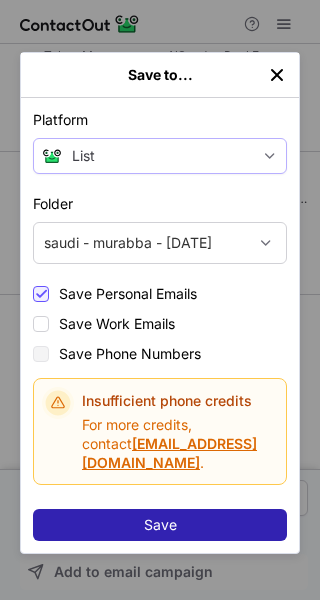 click on "List" at bounding box center [160, 156] 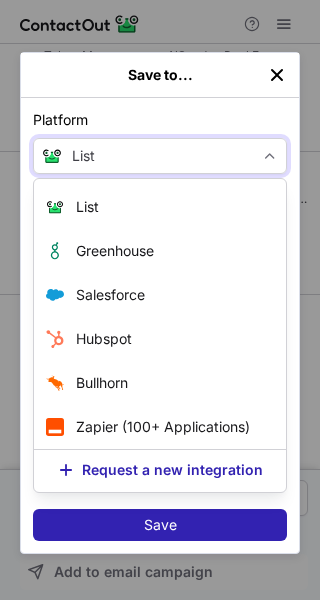 click on "Platform" at bounding box center (160, 120) 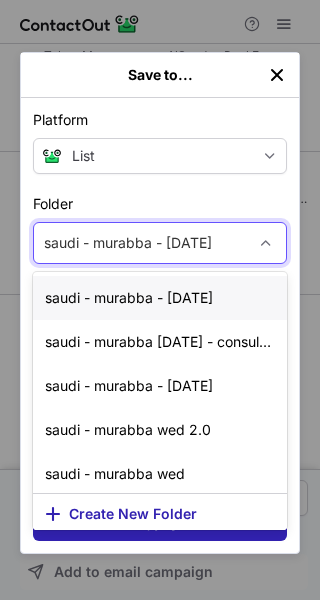 click on "saudi - murabba - 8th july" at bounding box center (128, 243) 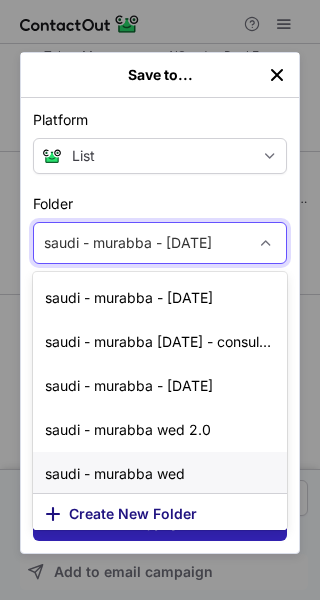 click on "Create New Folder" at bounding box center [133, 514] 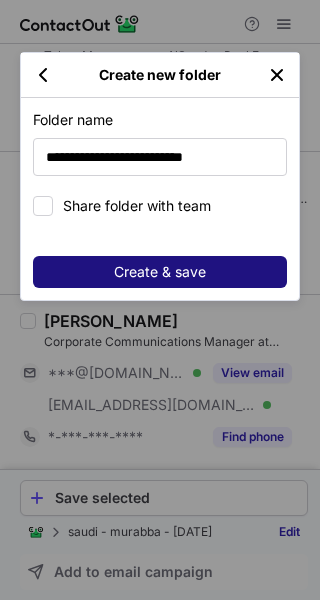 type on "**********" 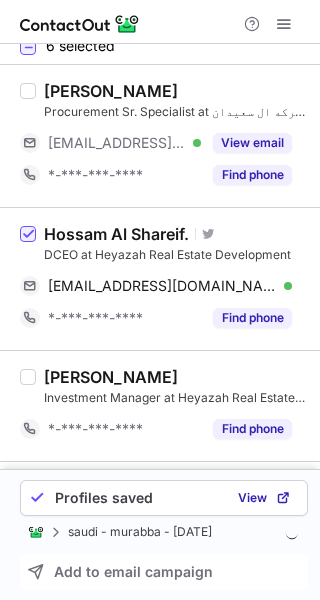 scroll, scrollTop: 0, scrollLeft: 0, axis: both 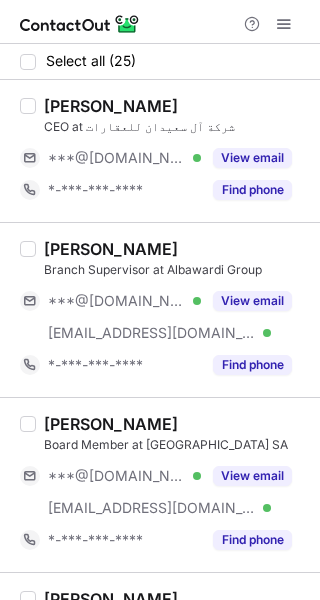 click at bounding box center [28, 106] 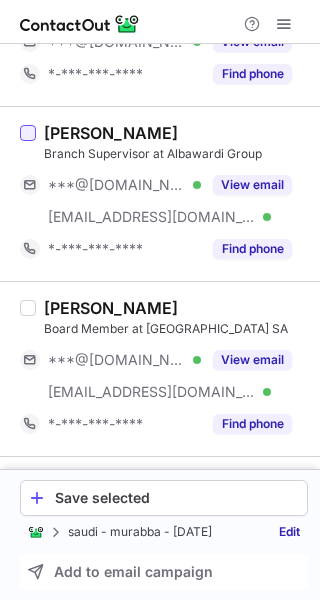 scroll, scrollTop: 191, scrollLeft: 0, axis: vertical 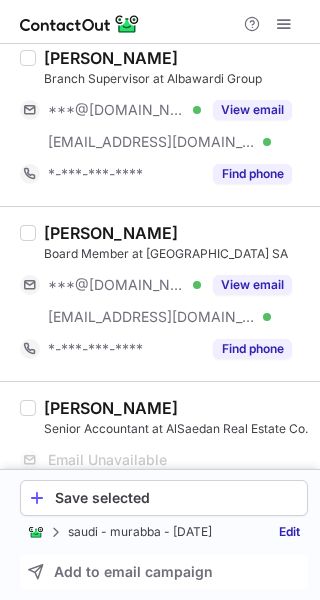 click on "Abdullah AlKasabi‏ Board Member at Liwan SA ***@gmail.com Verified ***@liwan.sa Verified View email *-***-***-**** Find phone" at bounding box center [160, 293] 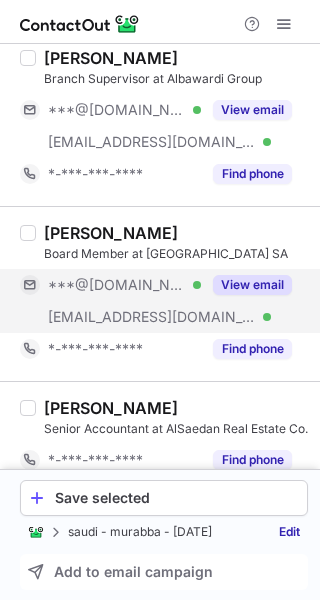 scroll, scrollTop: 285, scrollLeft: 0, axis: vertical 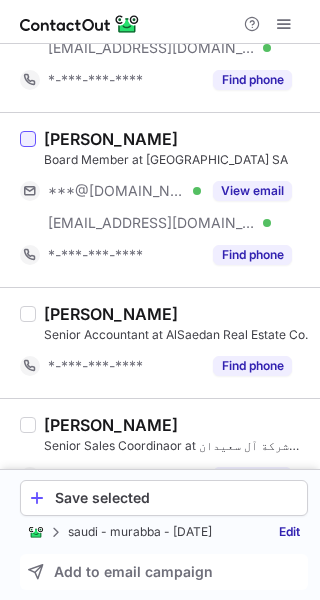 click at bounding box center (28, 139) 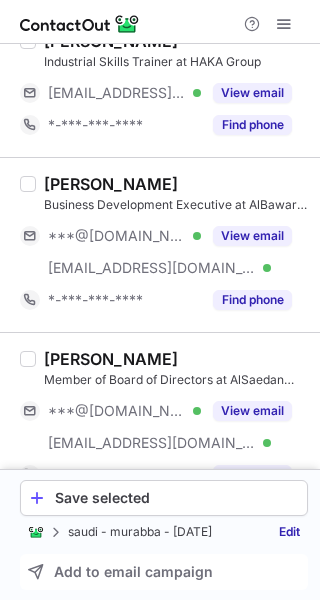 scroll, scrollTop: 1406, scrollLeft: 0, axis: vertical 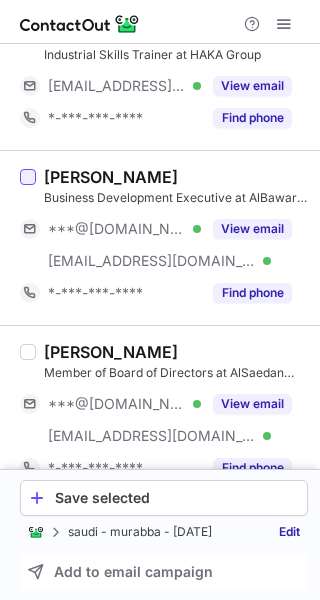 click at bounding box center [28, 177] 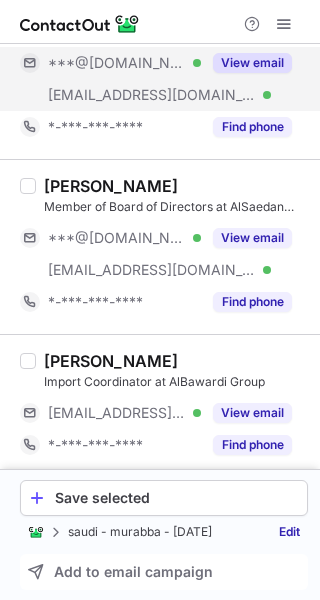 scroll, scrollTop: 1573, scrollLeft: 0, axis: vertical 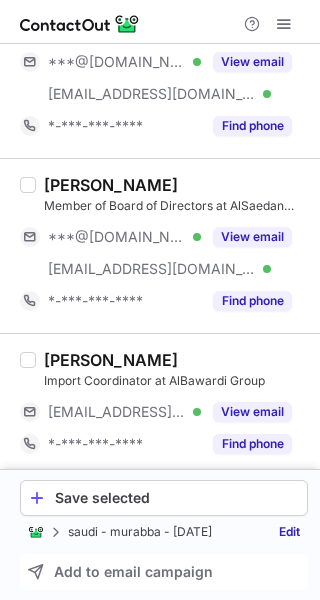 click on "Faisal Al Mansour Member of Board of Directors at AlSaedan Real Estate Company ***@gmail.com Verified ***@alsaedan.com Verified View email *-***-***-**** Find phone" at bounding box center (172, 246) 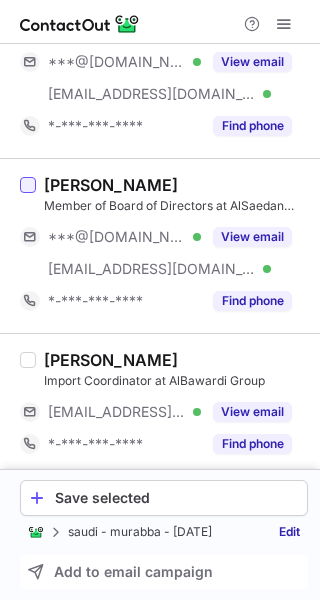 click at bounding box center [28, 185] 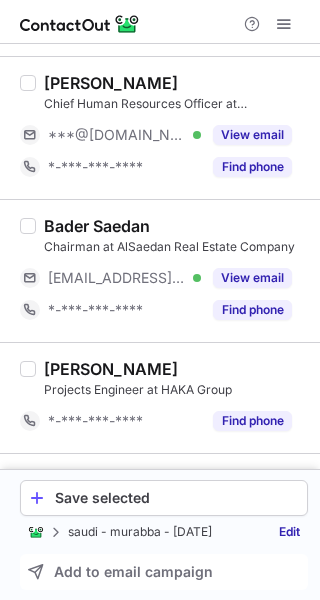 scroll, scrollTop: 3121, scrollLeft: 0, axis: vertical 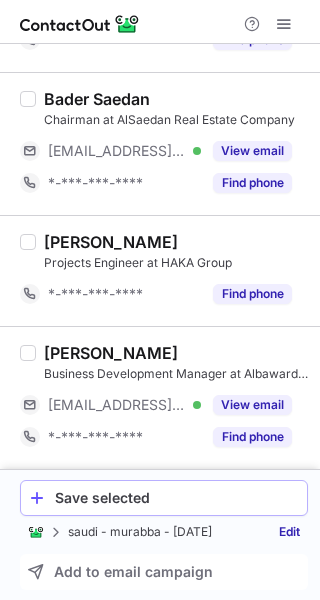 click on "Save selected" at bounding box center (177, 498) 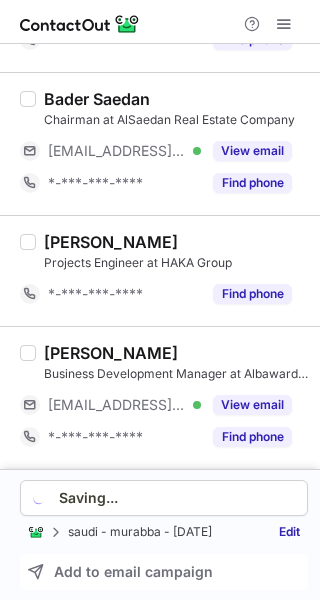 scroll, scrollTop: 3153, scrollLeft: 0, axis: vertical 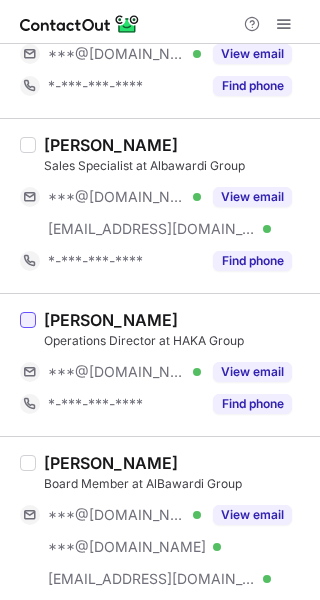 click at bounding box center (28, 320) 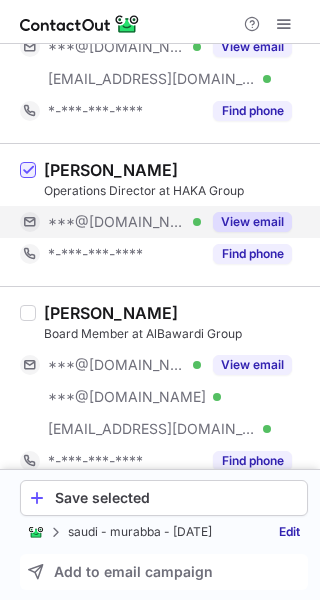 scroll, scrollTop: 2759, scrollLeft: 0, axis: vertical 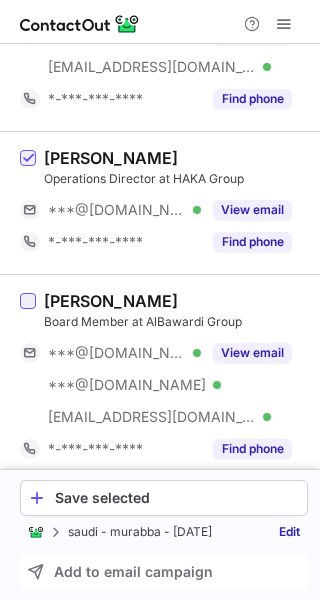 click at bounding box center [28, 301] 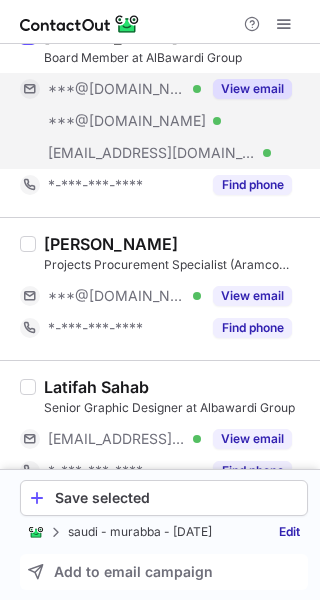 scroll, scrollTop: 3057, scrollLeft: 0, axis: vertical 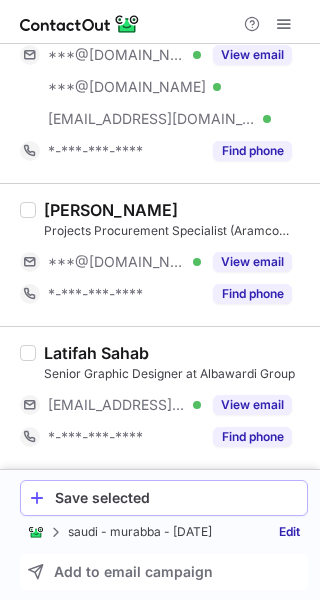 click on "Save selected" at bounding box center [177, 498] 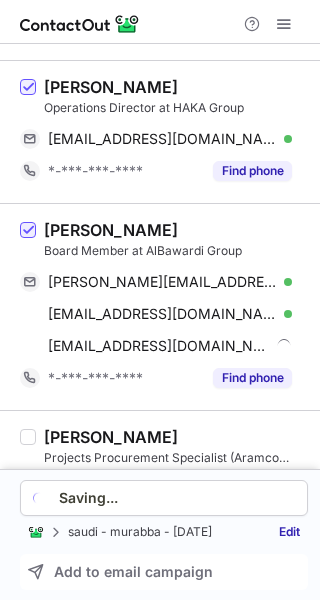 scroll, scrollTop: 2829, scrollLeft: 0, axis: vertical 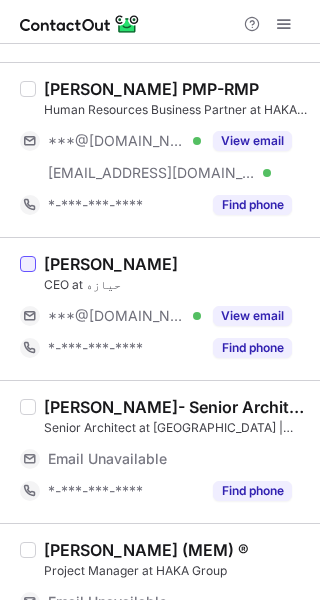 click at bounding box center [28, 264] 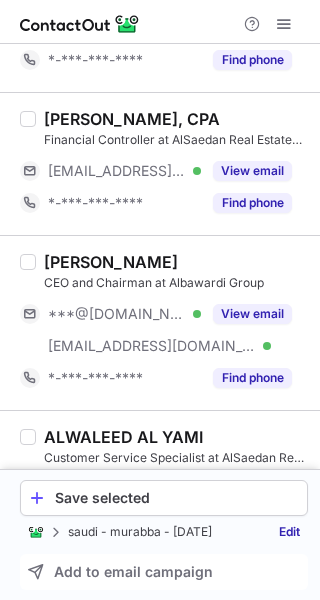 scroll, scrollTop: 2163, scrollLeft: 0, axis: vertical 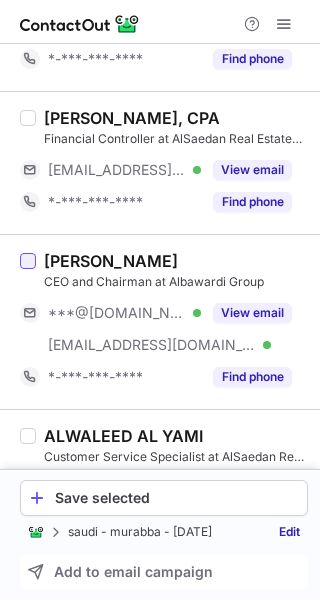 click at bounding box center (28, 261) 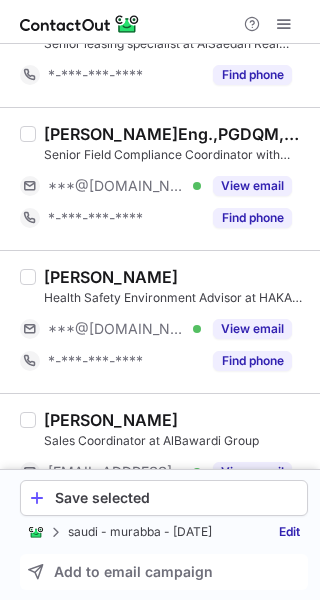 scroll, scrollTop: 2865, scrollLeft: 0, axis: vertical 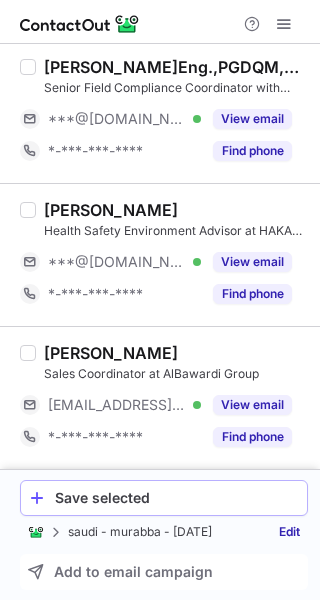 click on "Save selected" at bounding box center (164, 498) 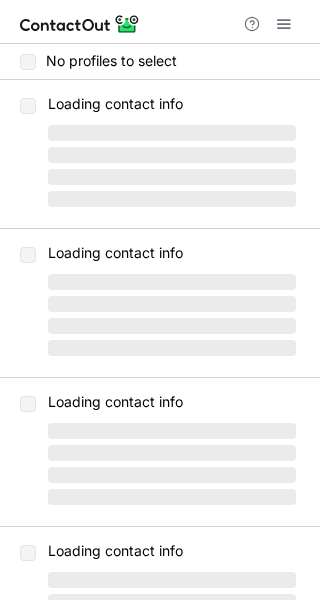 scroll, scrollTop: 0, scrollLeft: 0, axis: both 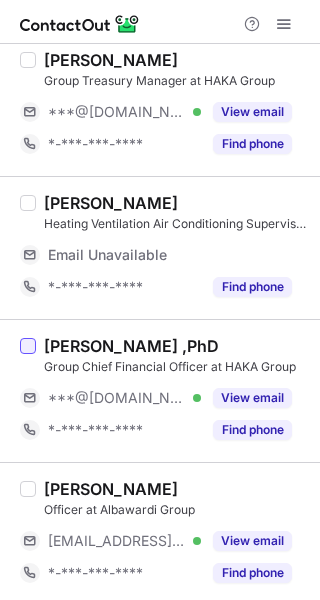 click at bounding box center [28, 346] 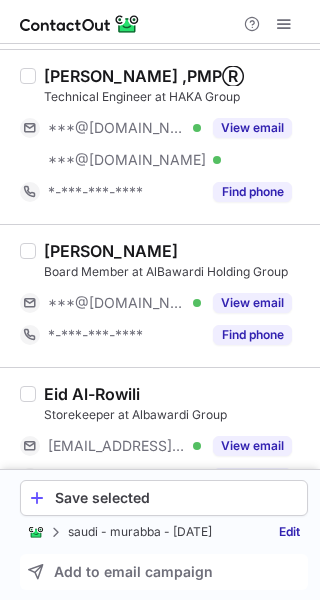 scroll, scrollTop: 2477, scrollLeft: 0, axis: vertical 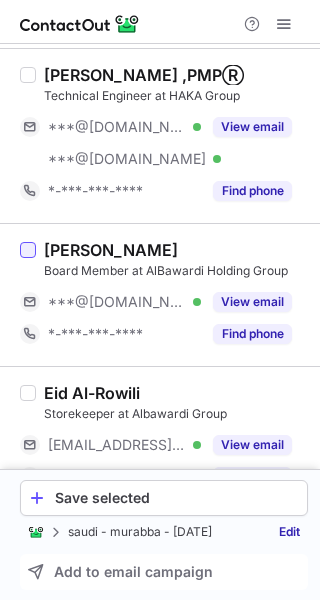 click at bounding box center [28, 250] 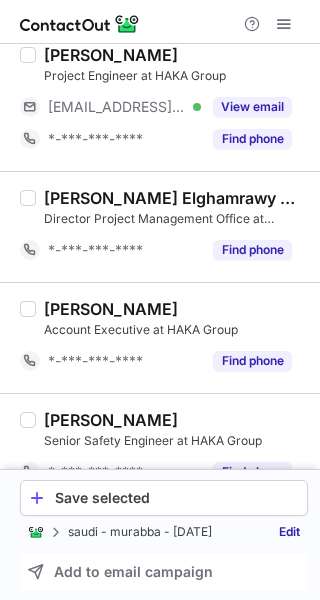scroll, scrollTop: 2993, scrollLeft: 0, axis: vertical 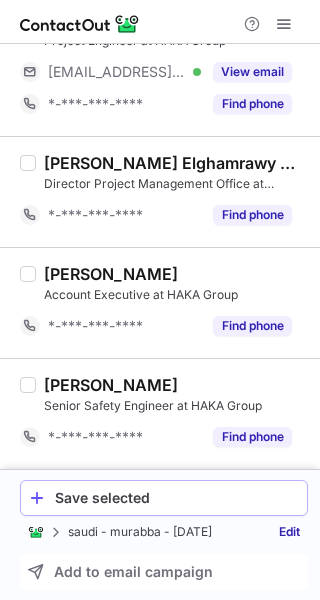 click on "Save selected" at bounding box center [164, 498] 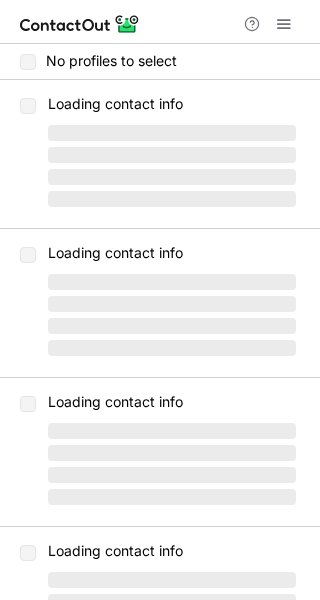 scroll, scrollTop: 0, scrollLeft: 0, axis: both 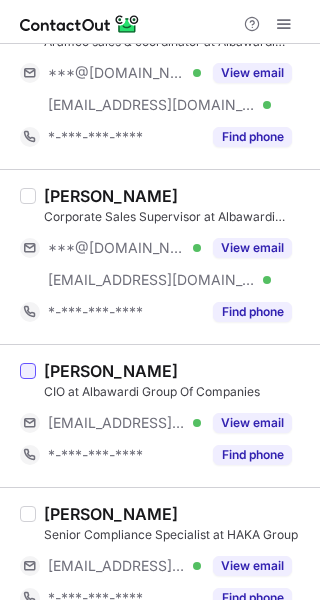 click at bounding box center (28, 371) 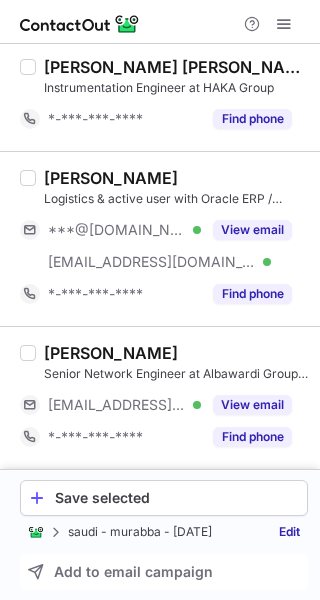 scroll, scrollTop: 2993, scrollLeft: 0, axis: vertical 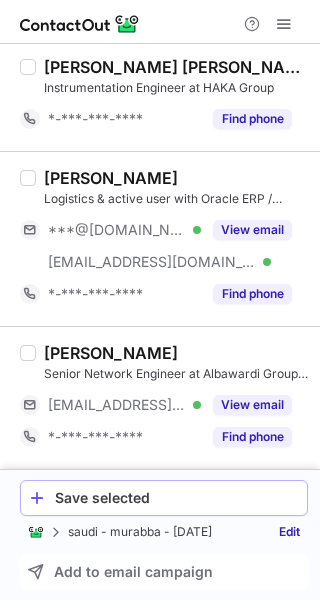 click on "Save selected" at bounding box center (177, 498) 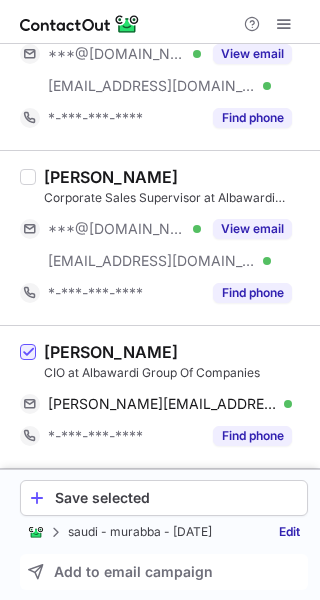 scroll, scrollTop: 0, scrollLeft: 0, axis: both 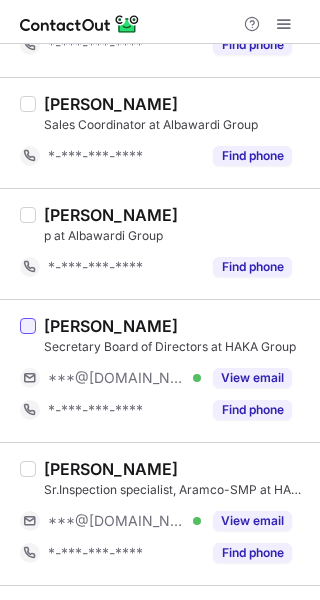 click at bounding box center [30, 378] 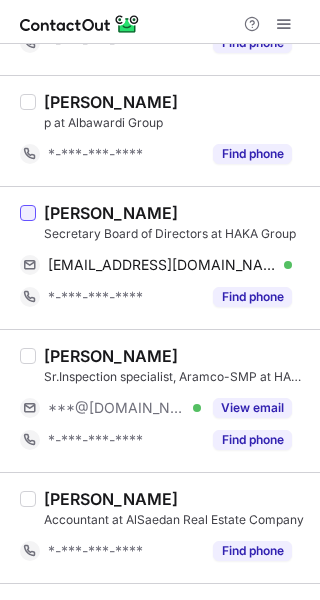 scroll, scrollTop: 2419, scrollLeft: 0, axis: vertical 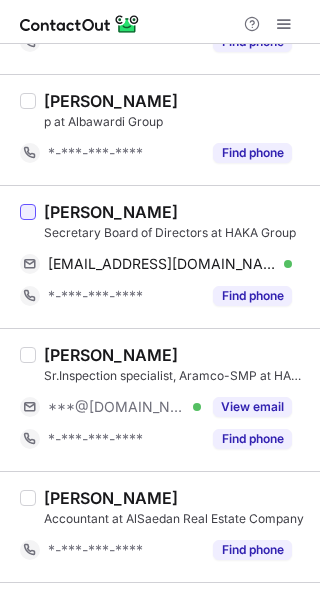 click at bounding box center [28, 212] 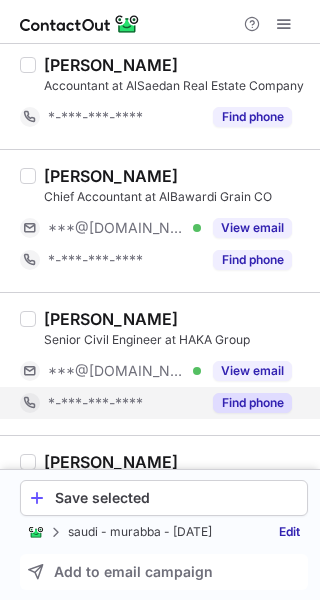 scroll, scrollTop: 2846, scrollLeft: 0, axis: vertical 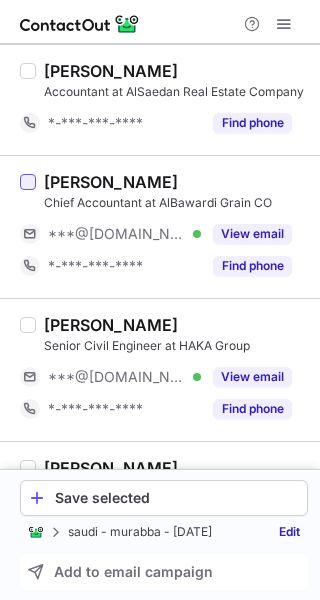 click at bounding box center [28, 182] 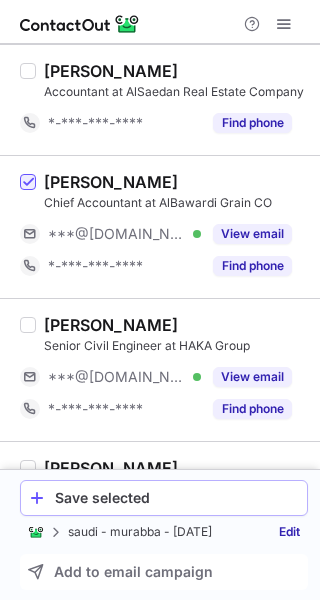 click on "Save selected" at bounding box center (164, 498) 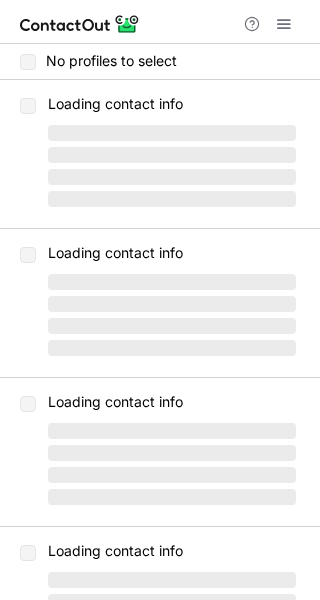 scroll, scrollTop: 0, scrollLeft: 0, axis: both 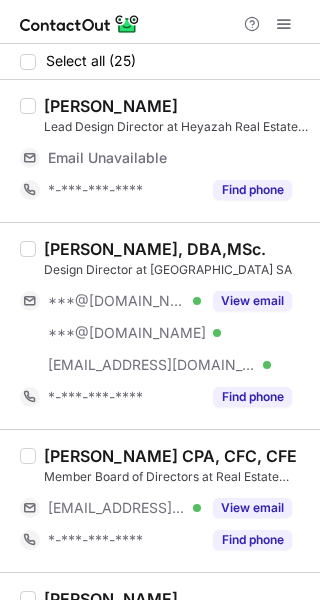 click on "Dr. Waleed Elsayed, DBA,MSc. Design Director at Liwan SA ***@gmail.com Verified ***@outlook.com Verified ***@liwan.sa Verified View email *-***-***-**** Find phone" at bounding box center [160, 325] 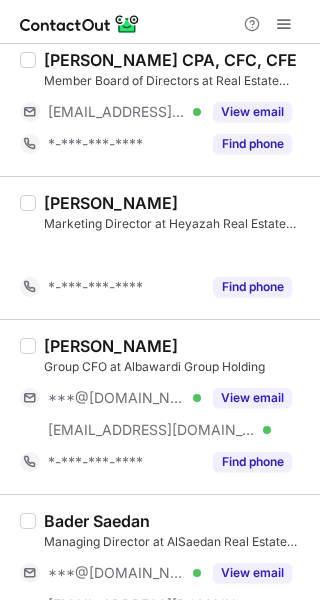 scroll, scrollTop: 364, scrollLeft: 0, axis: vertical 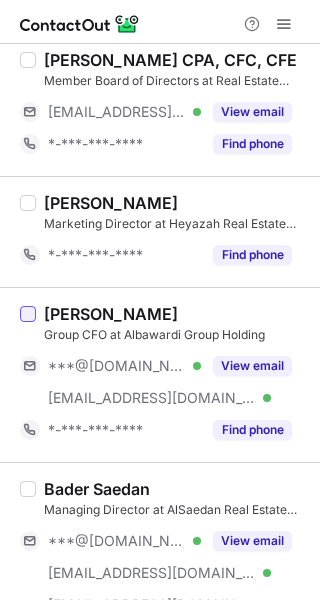 click at bounding box center (28, 314) 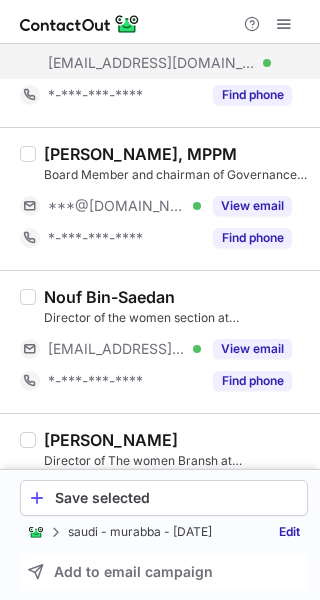 scroll, scrollTop: 907, scrollLeft: 0, axis: vertical 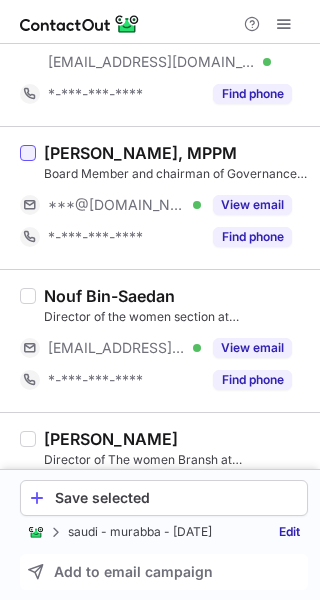 click at bounding box center (28, 153) 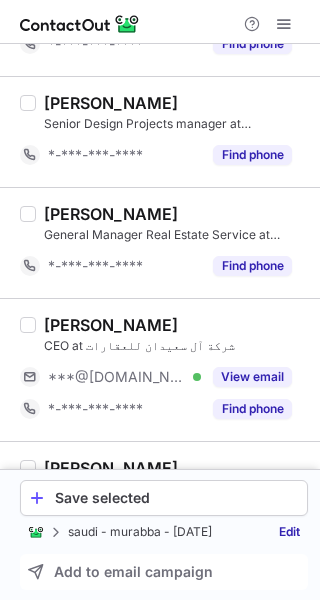scroll, scrollTop: 1764, scrollLeft: 0, axis: vertical 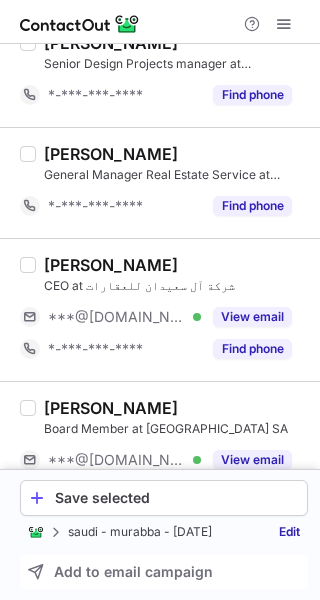 click on "Meshaal Bin Omairh CEO at شركة آل سعيدان للعقارات ***@gmail.com Verified View email *-***-***-**** Find phone" at bounding box center [160, 309] 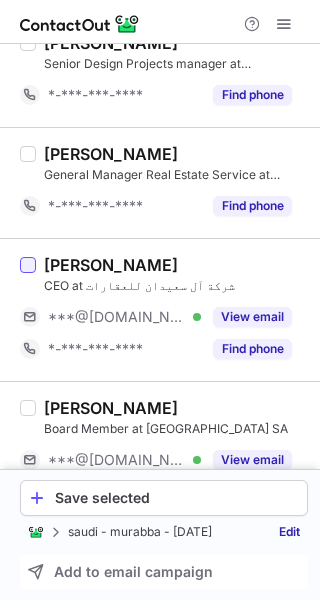 click at bounding box center [28, 265] 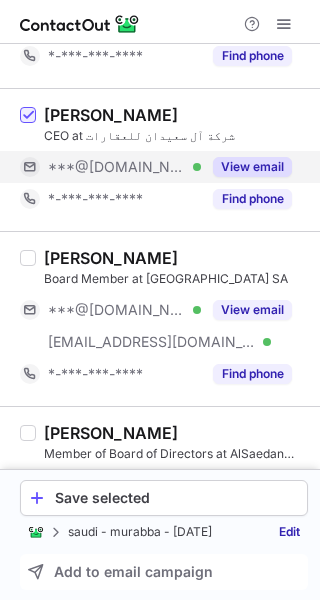 scroll, scrollTop: 1915, scrollLeft: 0, axis: vertical 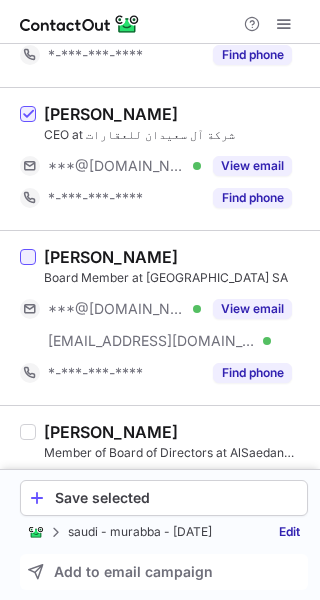 click at bounding box center (28, 257) 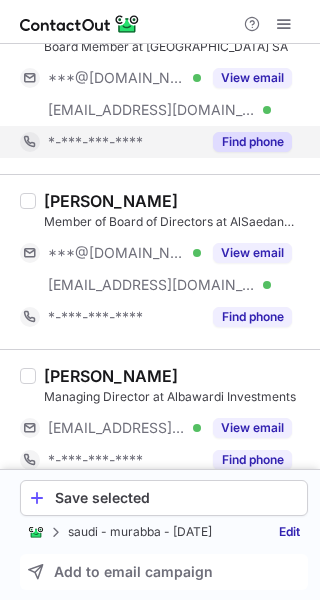 scroll, scrollTop: 2147, scrollLeft: 0, axis: vertical 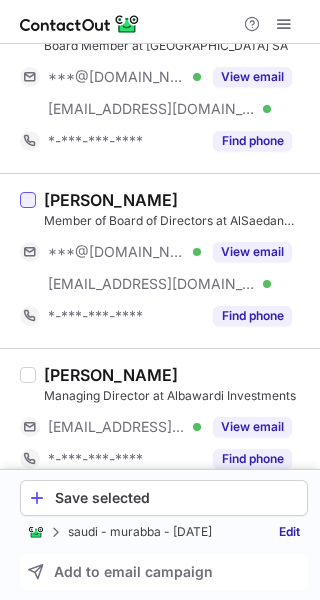 click at bounding box center (28, 200) 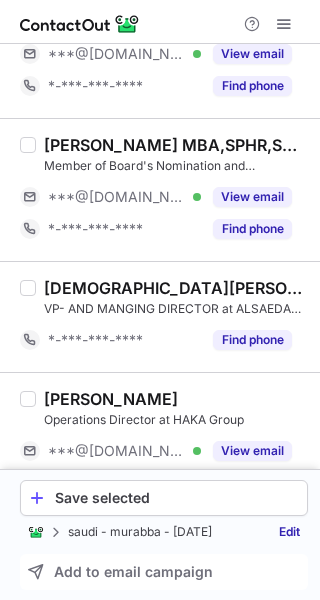 scroll, scrollTop: 2684, scrollLeft: 0, axis: vertical 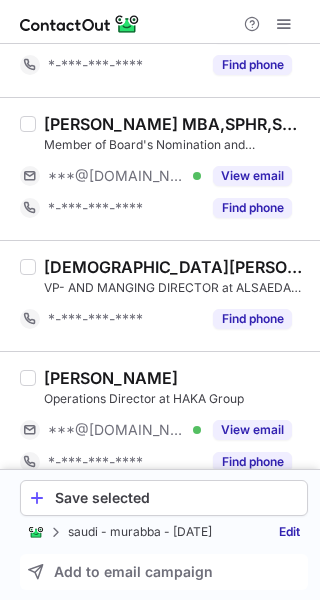 click on "Mohamed Hasib Operations Director at HAKA Group ***@gmail.com Verified View email *-***-***-**** Find phone" at bounding box center (160, 422) 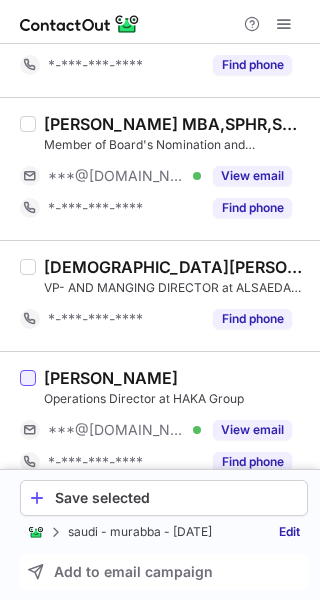 click at bounding box center (28, 378) 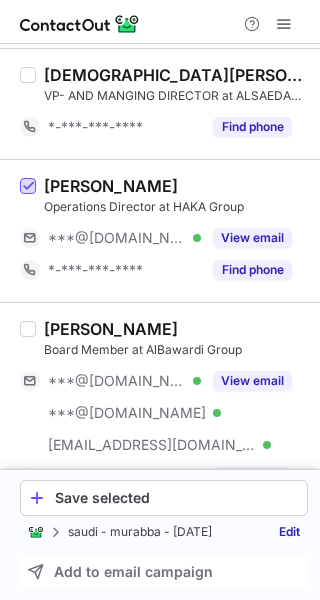 scroll, scrollTop: 2906, scrollLeft: 0, axis: vertical 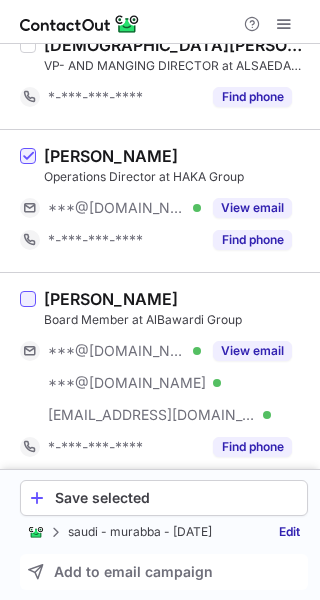 click at bounding box center [28, 299] 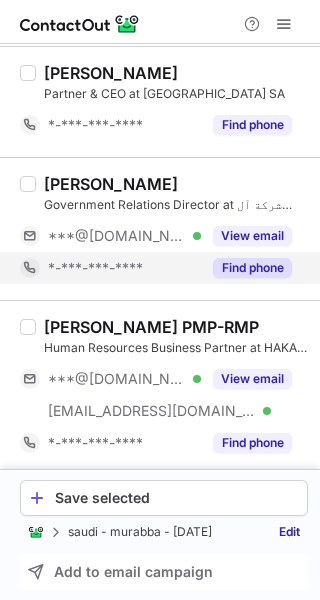 scroll, scrollTop: 3345, scrollLeft: 0, axis: vertical 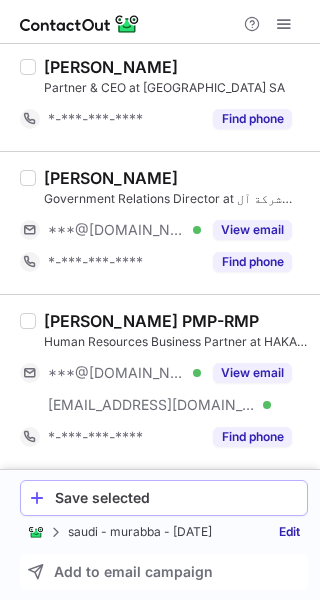 click on "Save selected" at bounding box center (177, 498) 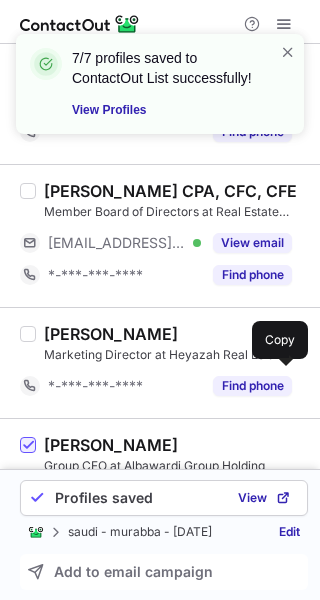 scroll, scrollTop: 182, scrollLeft: 0, axis: vertical 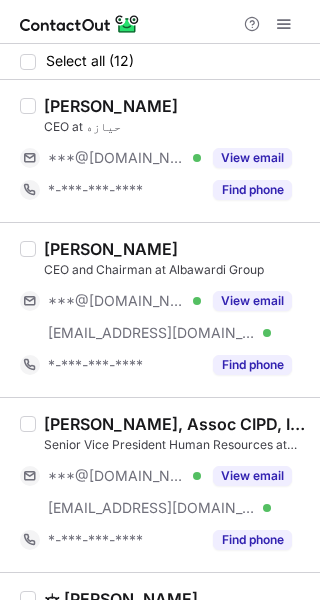 click on "[PERSON_NAME] CEO at حيازه ***@[DOMAIN_NAME] Verified View email *-***-***-**** Find phone" at bounding box center (160, 151) 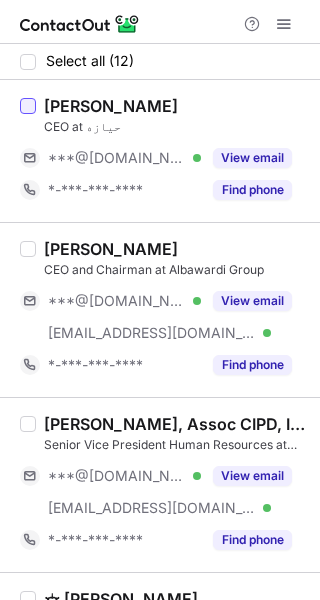 click at bounding box center [28, 106] 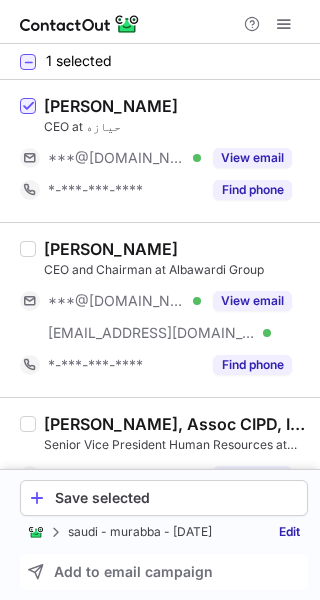 click at bounding box center [28, 310] 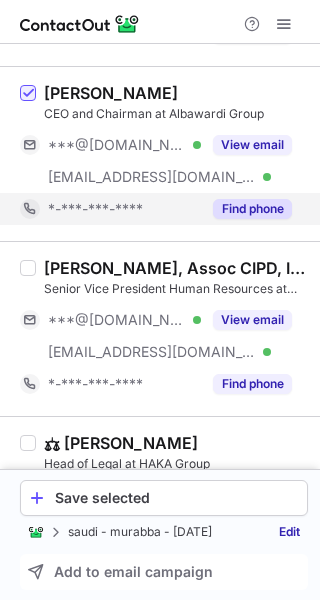 scroll, scrollTop: 157, scrollLeft: 0, axis: vertical 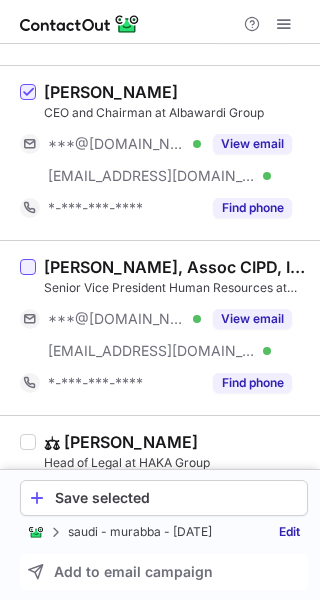 click at bounding box center (28, 267) 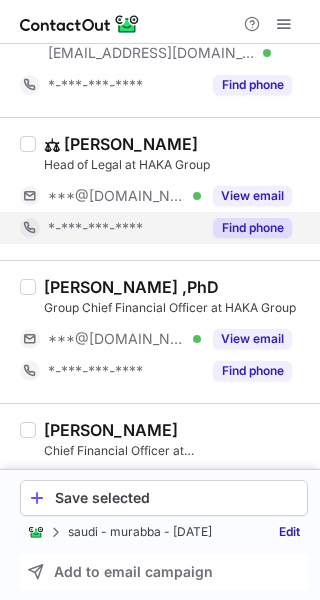scroll, scrollTop: 466, scrollLeft: 0, axis: vertical 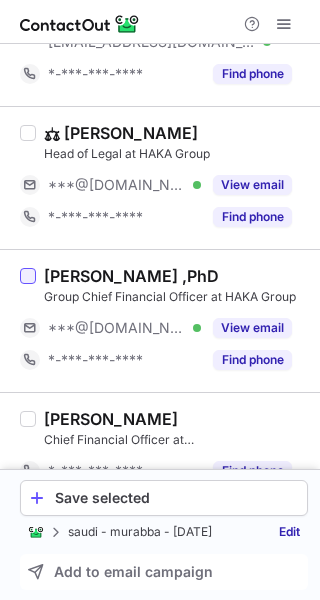 click at bounding box center (28, 276) 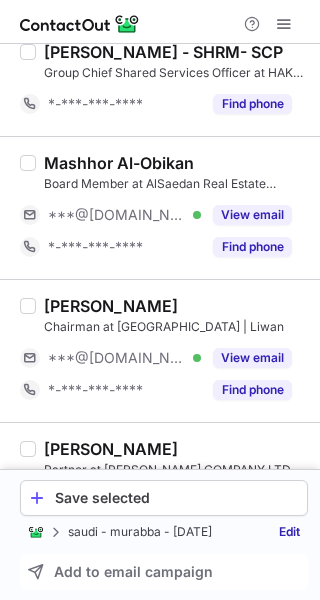 scroll, scrollTop: 956, scrollLeft: 0, axis: vertical 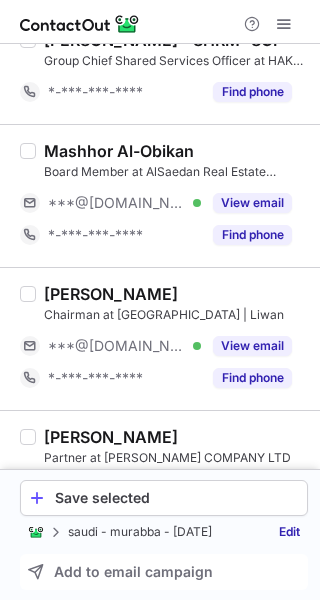 click on "Mashhor Al-Obikan Board Member at AlSaedan Real Estate Company ***@yahoo.com Verified View email *-***-***-**** Find phone" at bounding box center (160, 195) 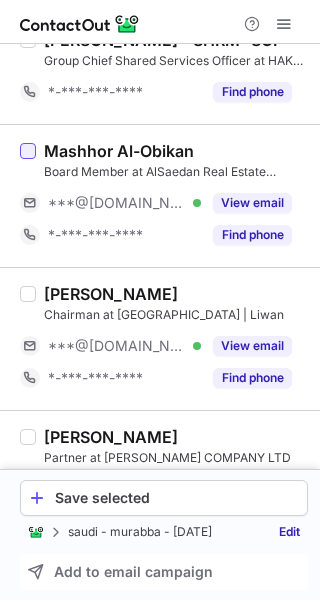 click at bounding box center [28, 151] 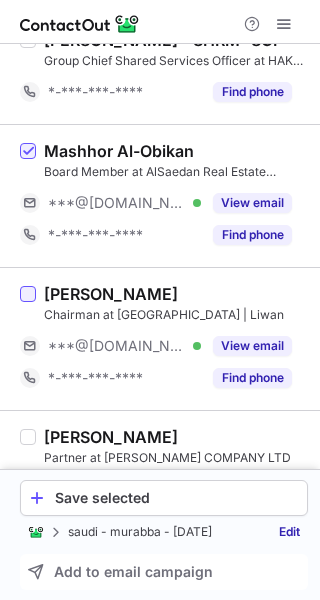 click at bounding box center [28, 294] 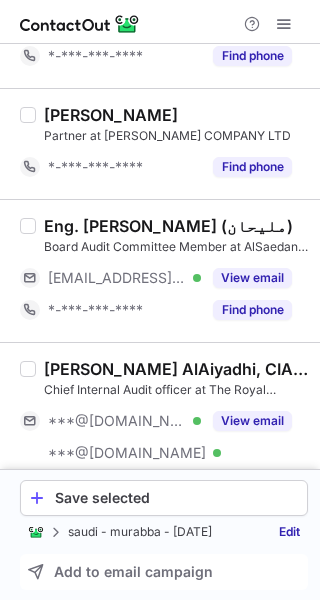 scroll, scrollTop: 1326, scrollLeft: 0, axis: vertical 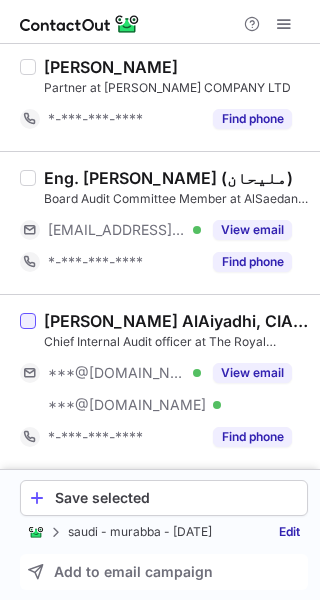 click at bounding box center (28, 321) 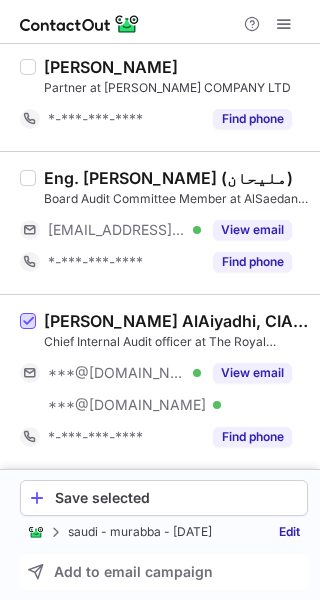 click at bounding box center (28, 322) 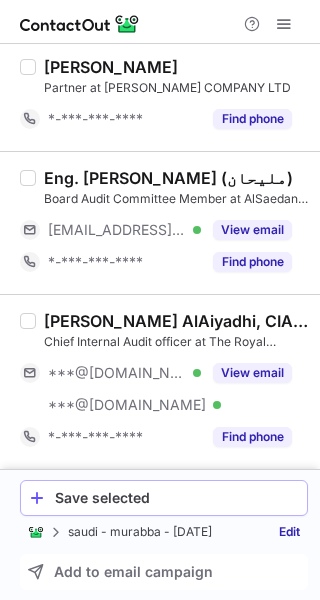 click on "Save selected" at bounding box center [177, 498] 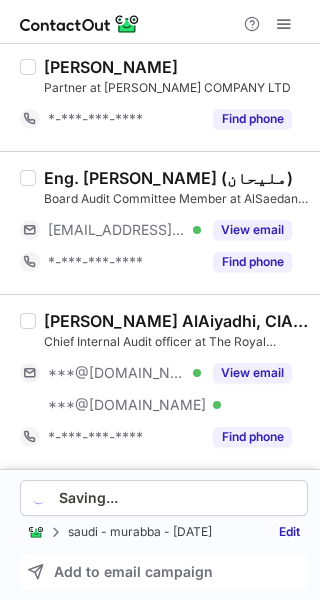 scroll, scrollTop: 1294, scrollLeft: 0, axis: vertical 